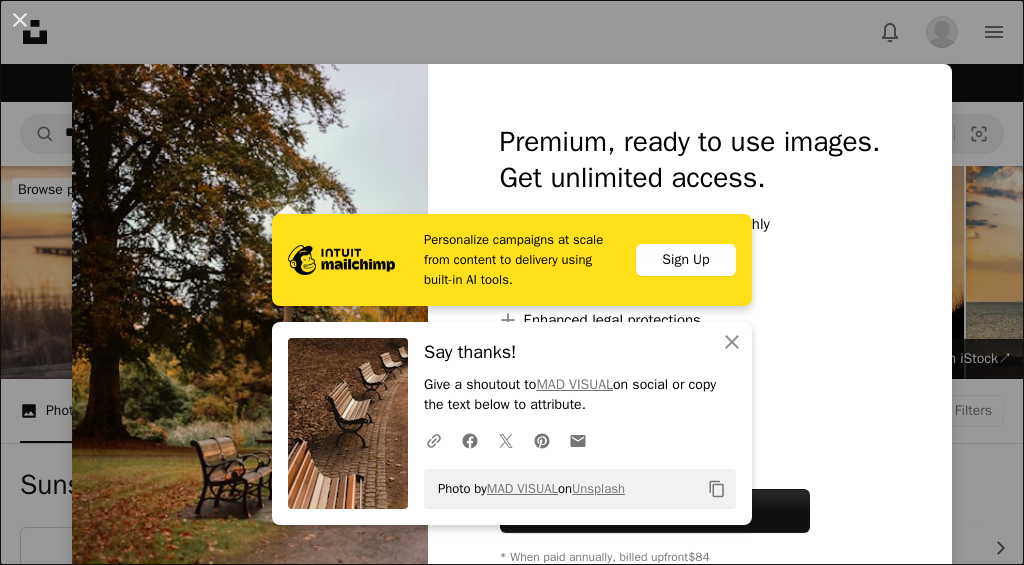 scroll, scrollTop: 2426, scrollLeft: 0, axis: vertical 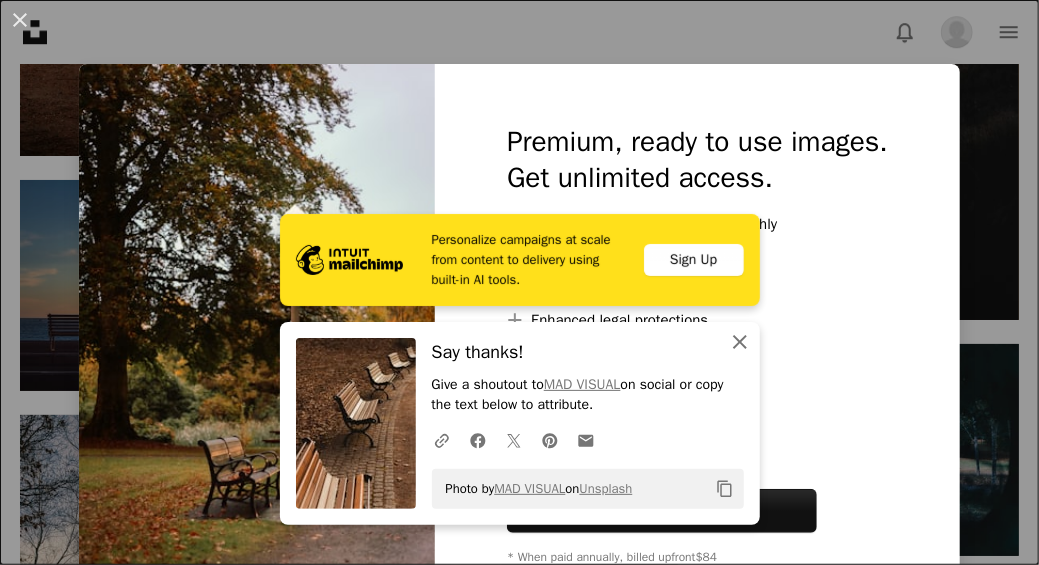 click on "An X shape" 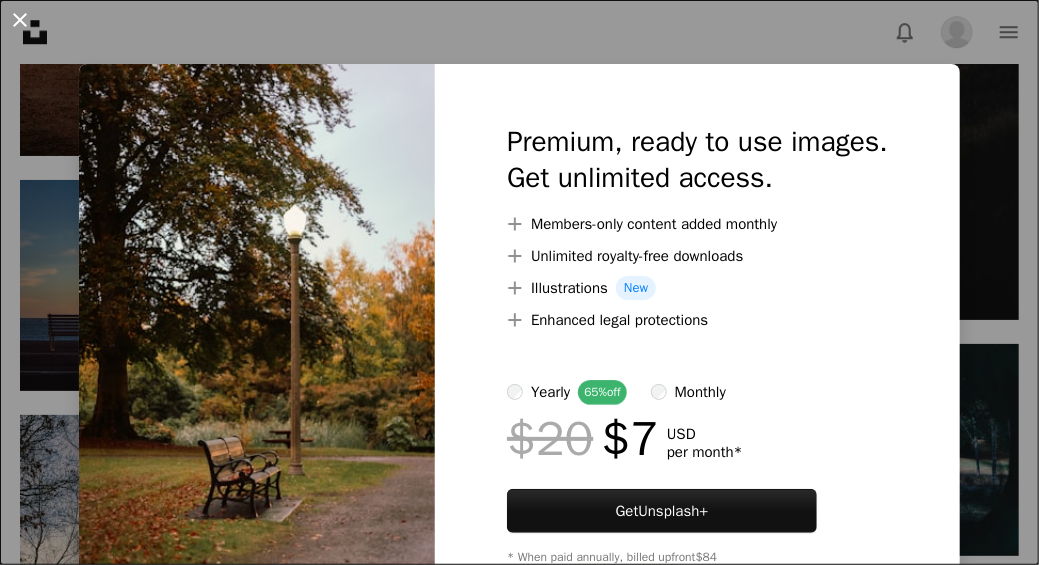 click on "An X shape" at bounding box center [20, 20] 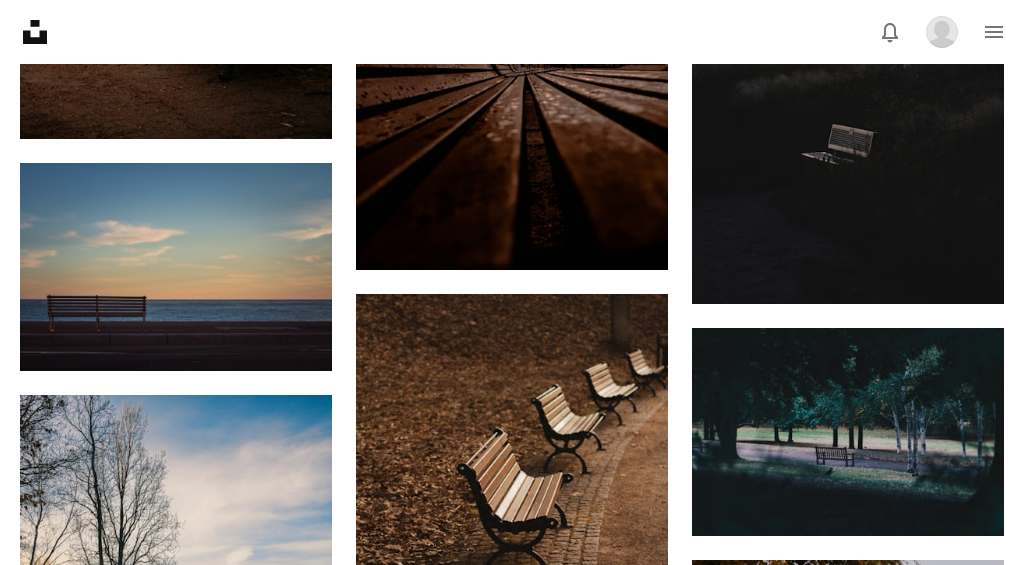 scroll, scrollTop: 2603, scrollLeft: 0, axis: vertical 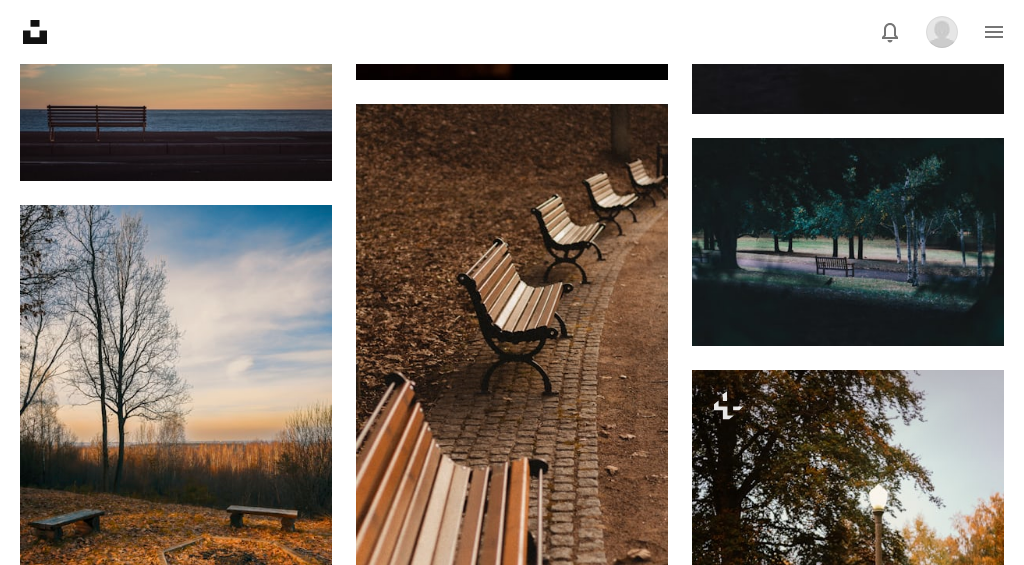 click on "Load more" at bounding box center (512, 917) 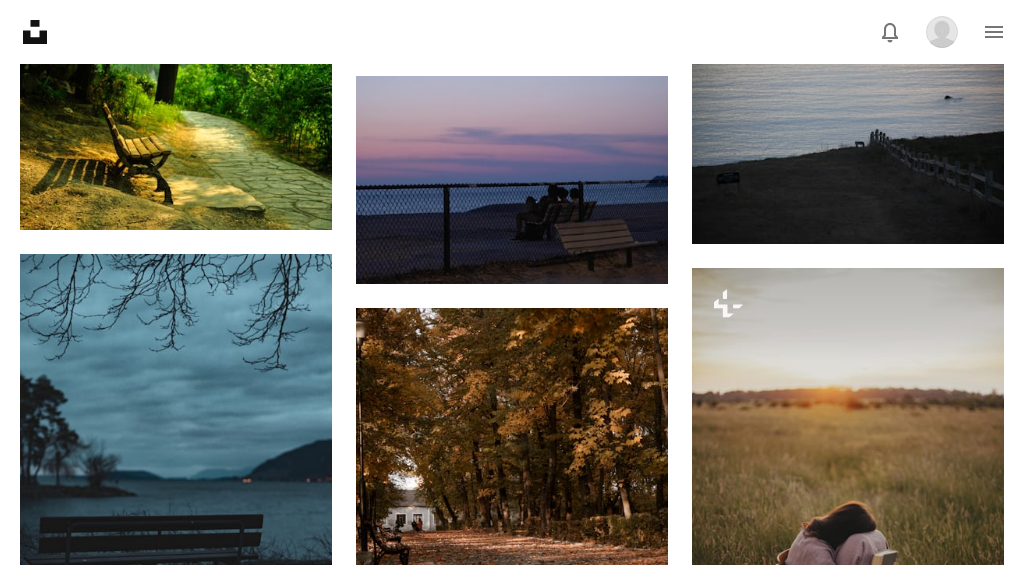 scroll, scrollTop: 5779, scrollLeft: 0, axis: vertical 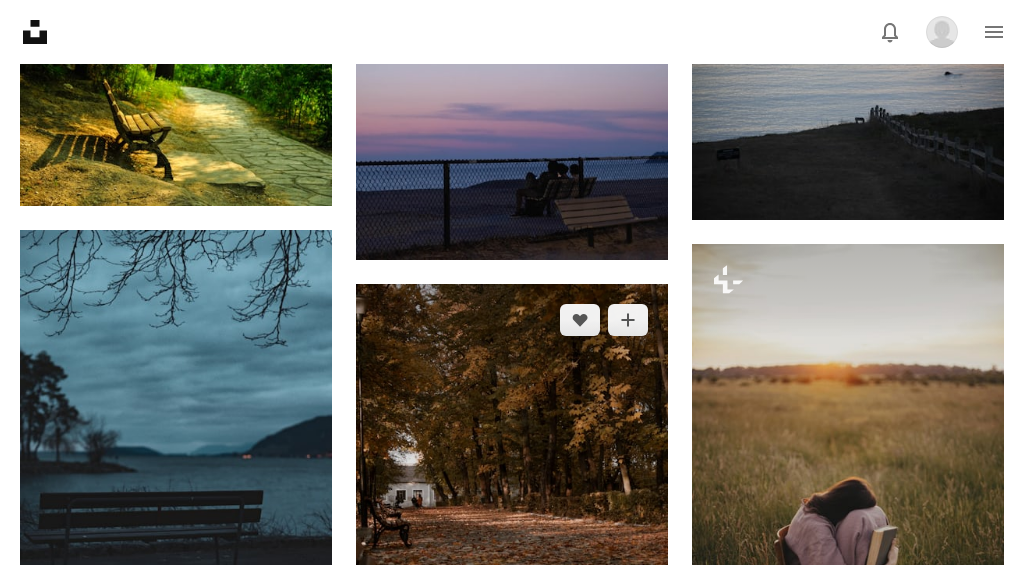 click 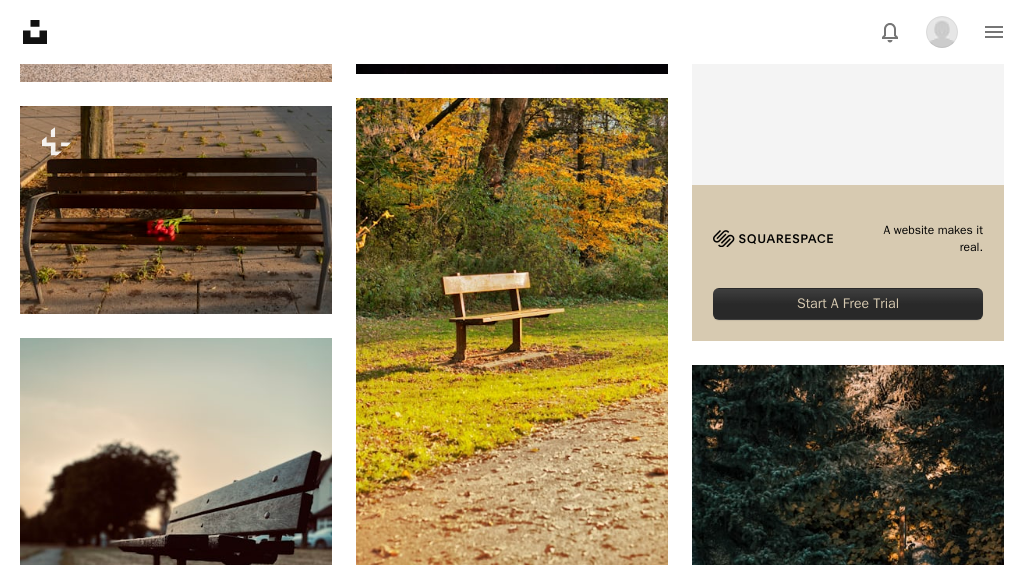 scroll, scrollTop: 0, scrollLeft: 0, axis: both 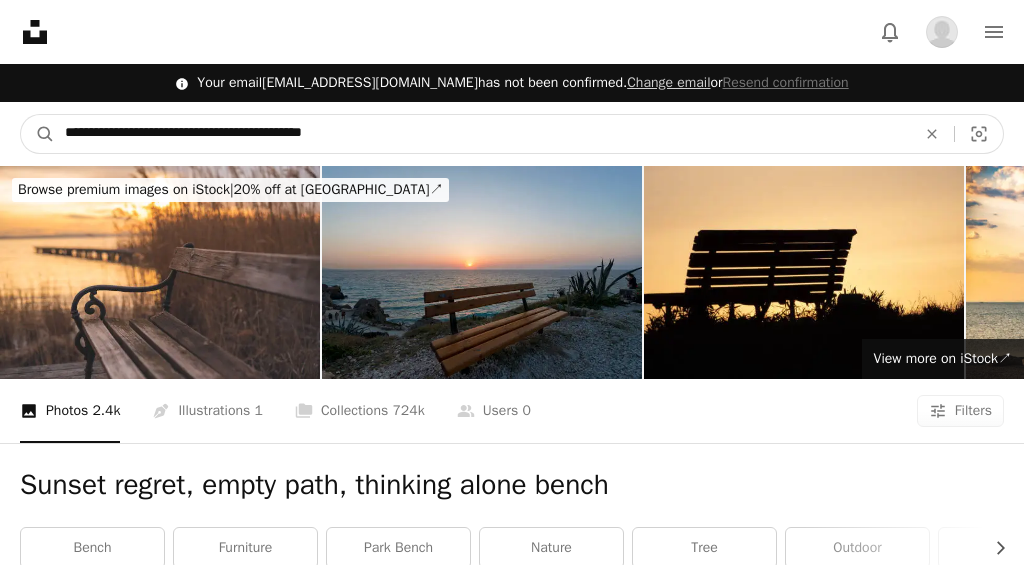 drag, startPoint x: 402, startPoint y: 134, endPoint x: -7, endPoint y: 164, distance: 410.09875 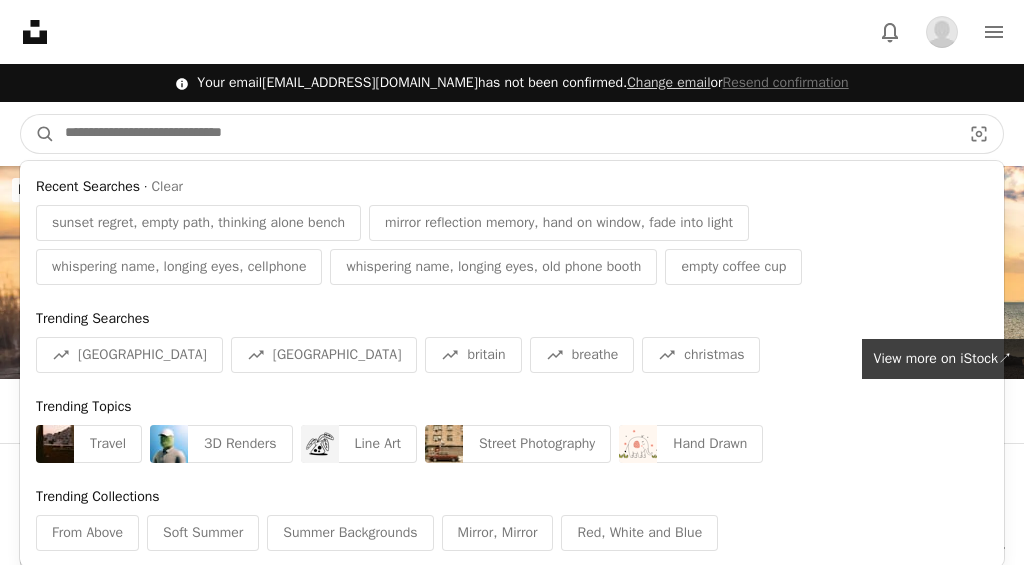 paste on "**********" 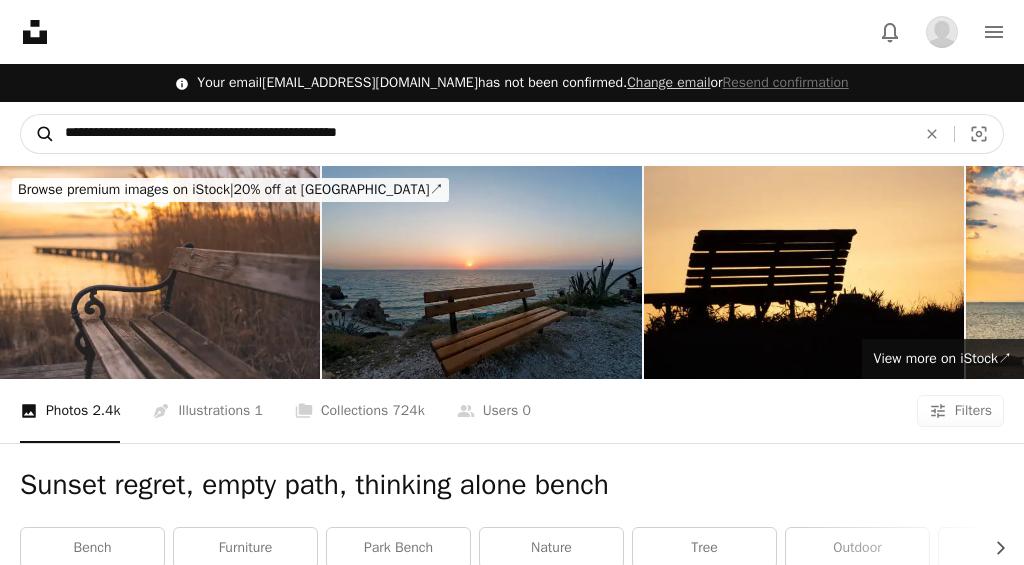 type on "**********" 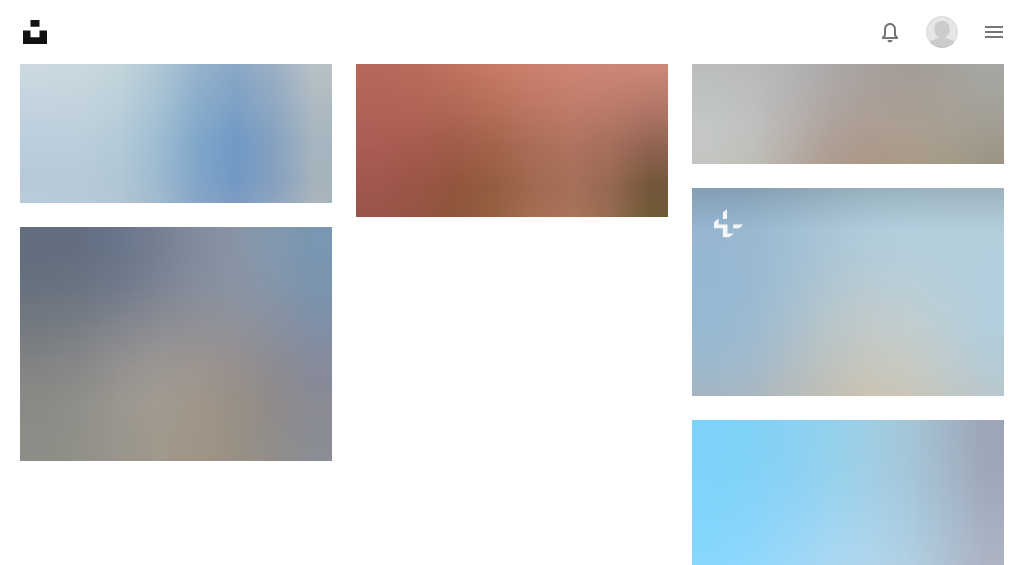 scroll, scrollTop: 2021, scrollLeft: 0, axis: vertical 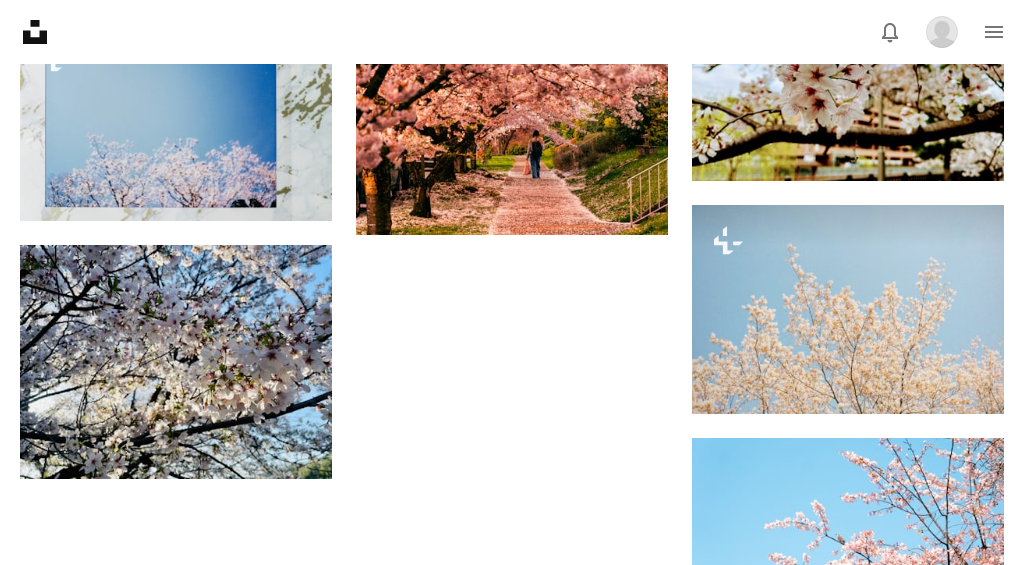 click on "Load more" at bounding box center (512, 951) 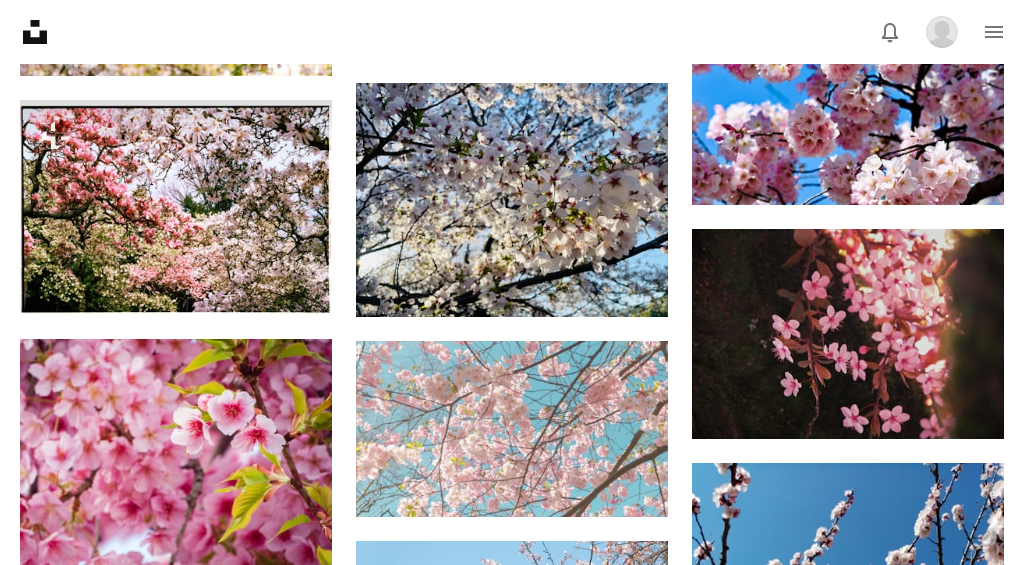scroll, scrollTop: 6001, scrollLeft: 0, axis: vertical 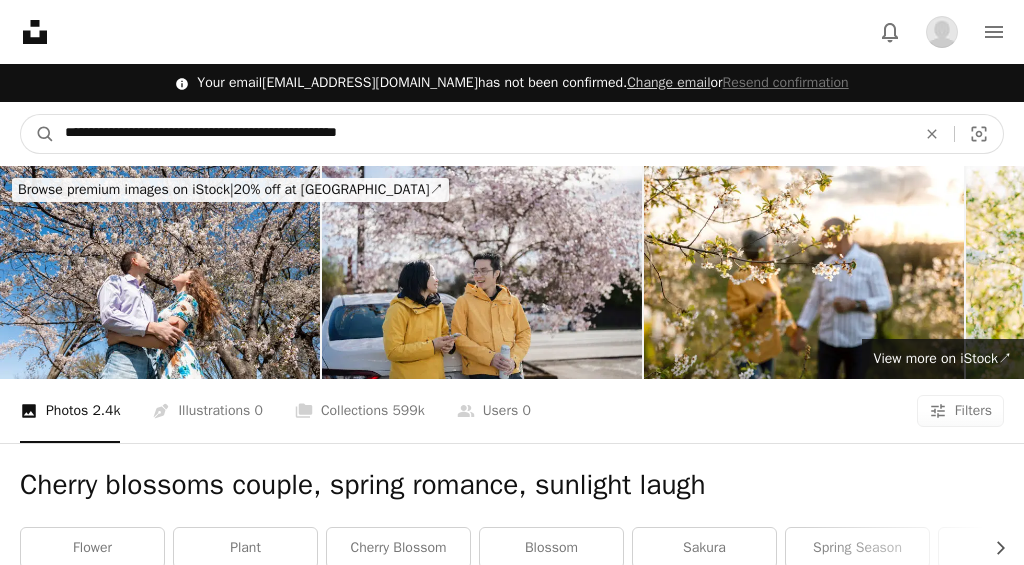 drag, startPoint x: 441, startPoint y: 142, endPoint x: 58, endPoint y: 141, distance: 383.0013 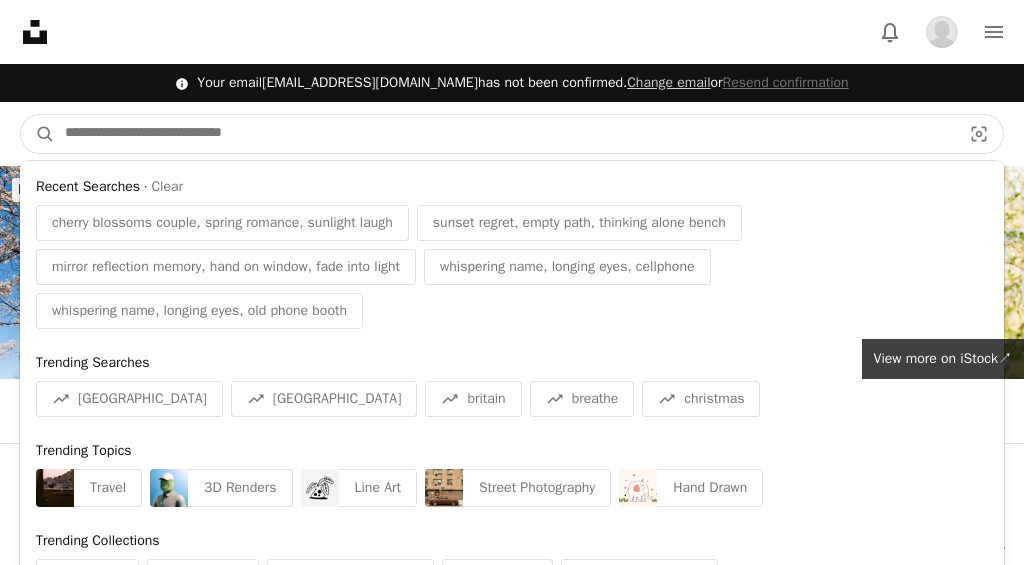 paste on "**********" 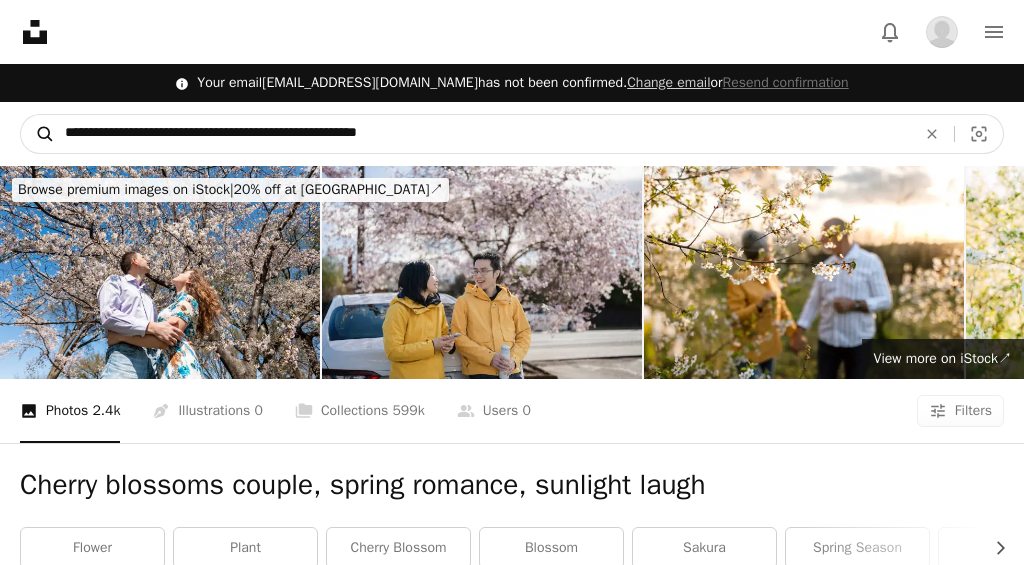 type on "**********" 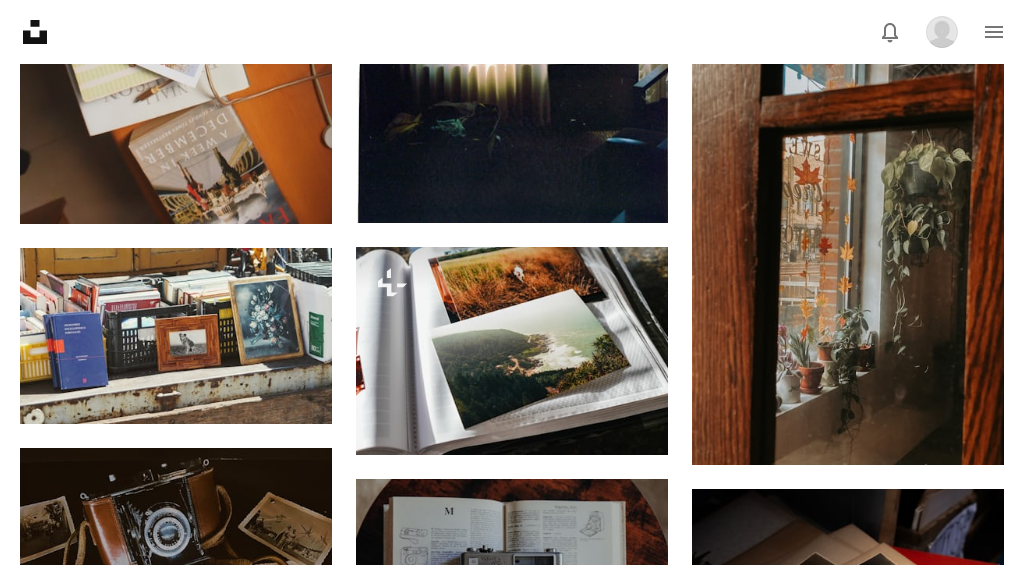 scroll, scrollTop: 1788, scrollLeft: 0, axis: vertical 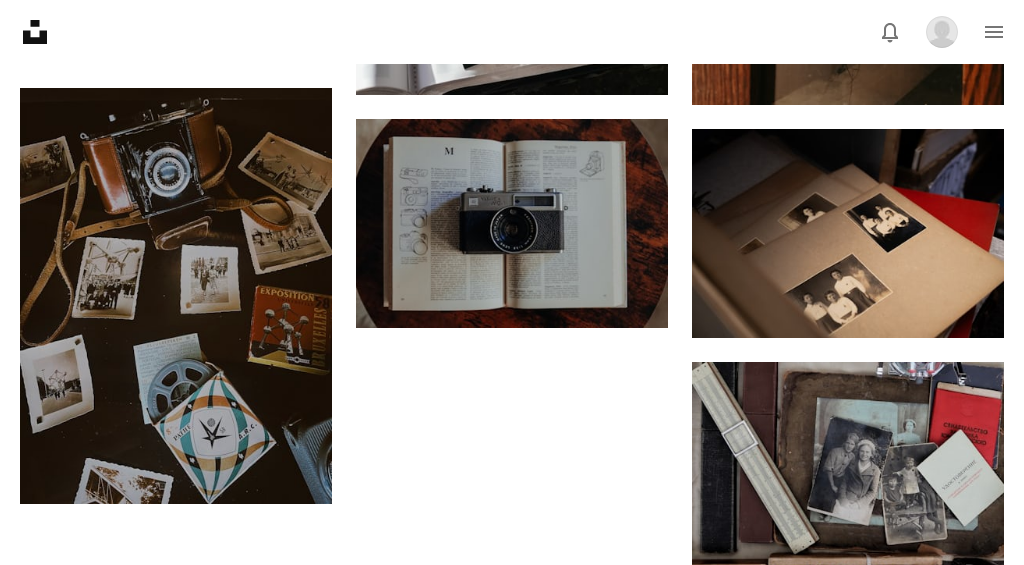 click on "Load more" at bounding box center (512, 1114) 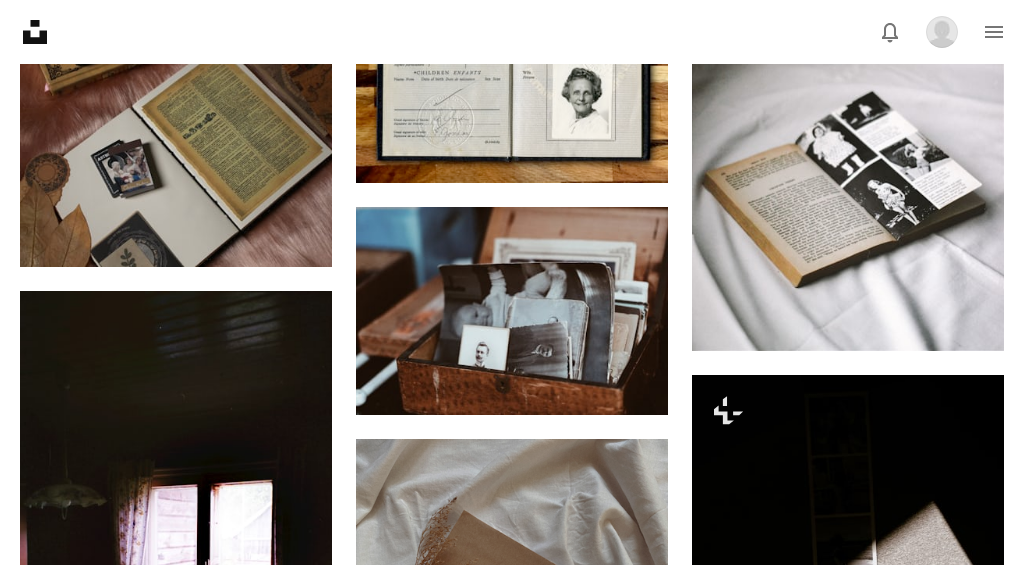 scroll, scrollTop: 2141, scrollLeft: 0, axis: vertical 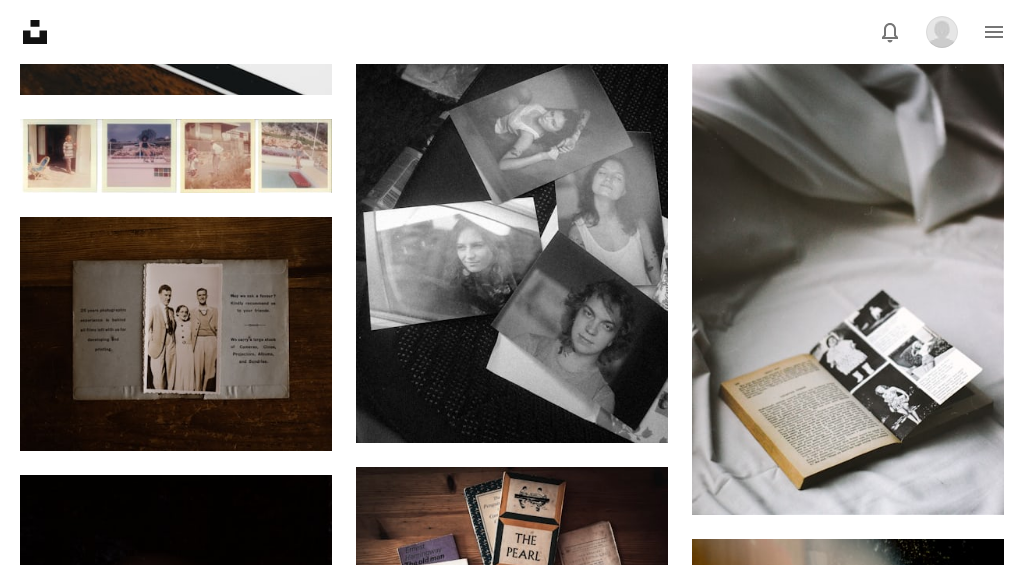 click on "A lock Download" at bounding box center (933, 1695) 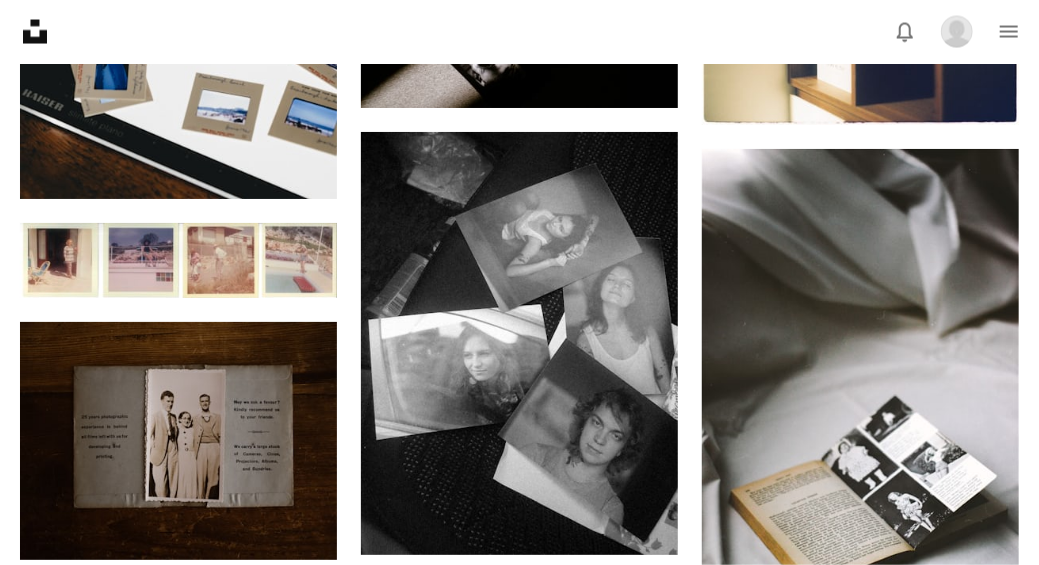click on "An X shape" at bounding box center [20, 20] 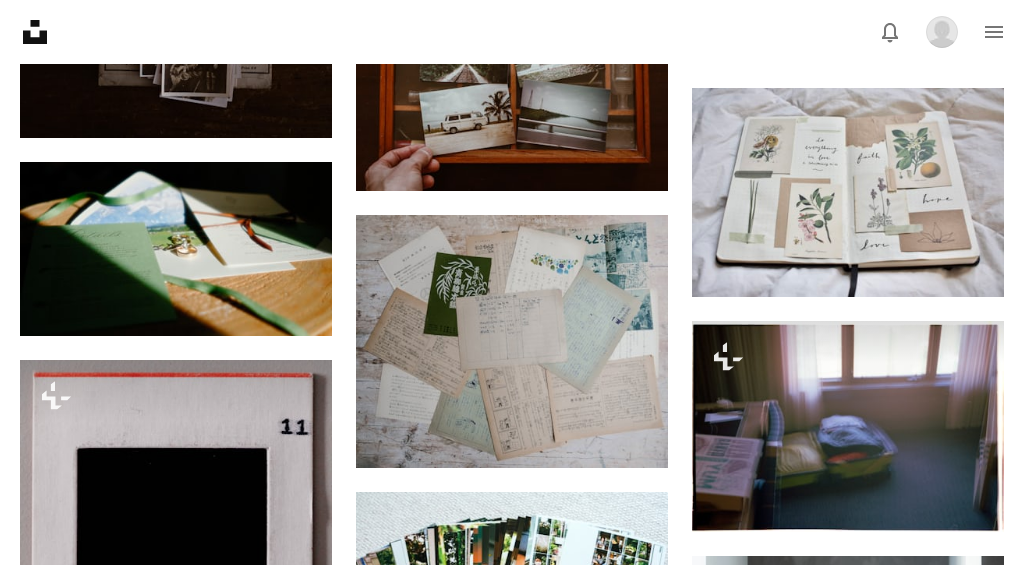 scroll, scrollTop: 12896, scrollLeft: 0, axis: vertical 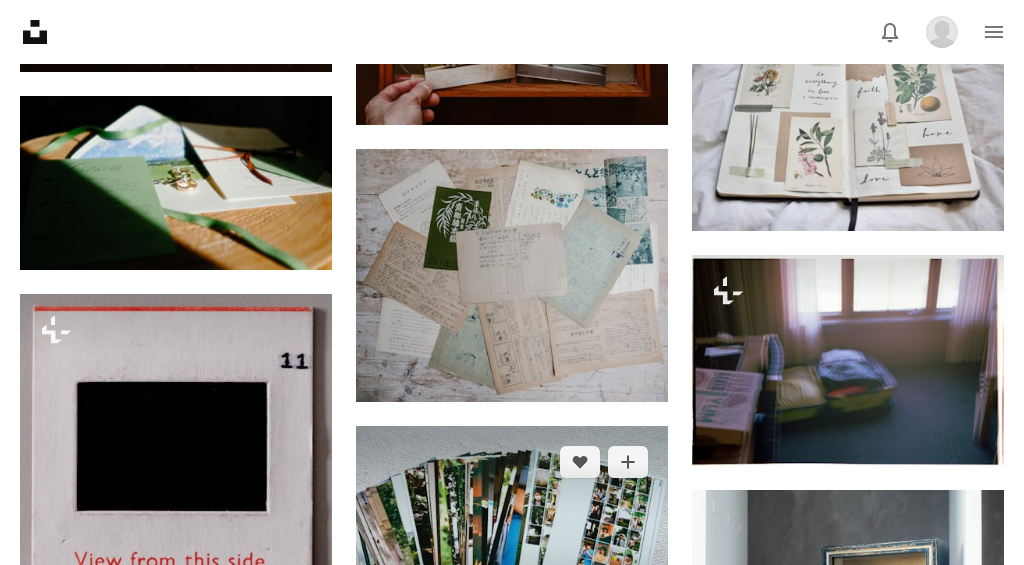 click on "Arrow pointing down" 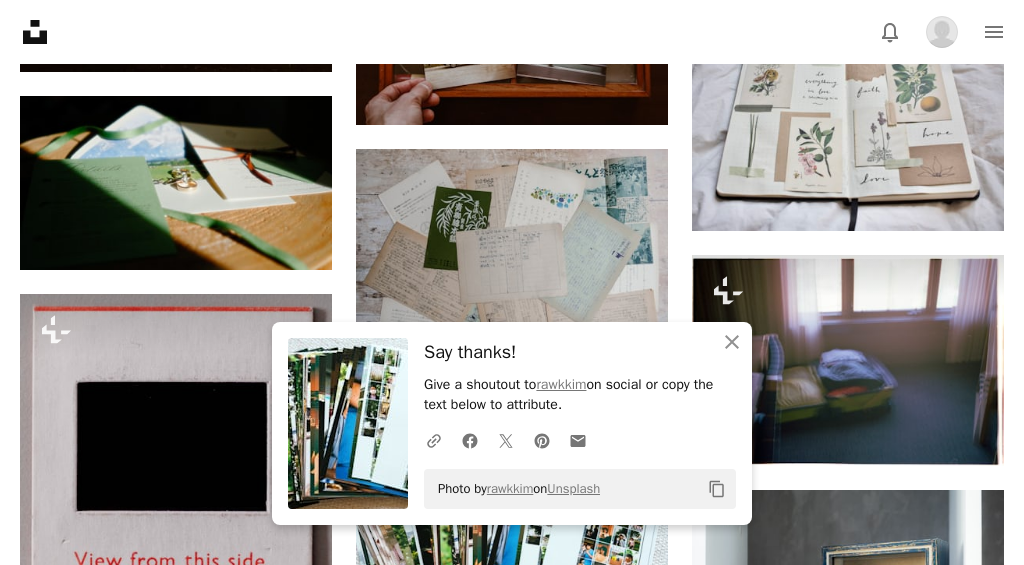 click on "Plus sign for Unsplash+ A heart A plus sign Getty Images For  Unsplash+ A lock Download A heart A plus sign [PERSON_NAME] Available for hire A checkmark inside of a circle Arrow pointing down A heart A plus sign Lu Gu Available for hire A checkmark inside of a circle Arrow pointing down Plus sign for Unsplash+ A heart A plus sign [PERSON_NAME] For  Unsplash+ A lock Download A heart A plus sign [PERSON_NAME] [PERSON_NAME] Arrow pointing down A heart A plus sign [PERSON_NAME] Arrow pointing down A heart A plus sign [PERSON_NAME] MD Available for hire A checkmark inside of a circle Arrow pointing down A heart A plus sign [PERSON_NAME] Available for hire A checkmark inside of a circle Arrow pointing down A heart A plus sign [PERSON_NAME]-Boujnida Arrow pointing down A heart A plus sign [PERSON_NAME] Available for hire A checkmark inside of a circle Arrow pointing down –– ––– –––  –– ––– –  ––– –––  ––––  –   – –– –––  – – ––– –– –– –––– ––" at bounding box center [512, -3444] 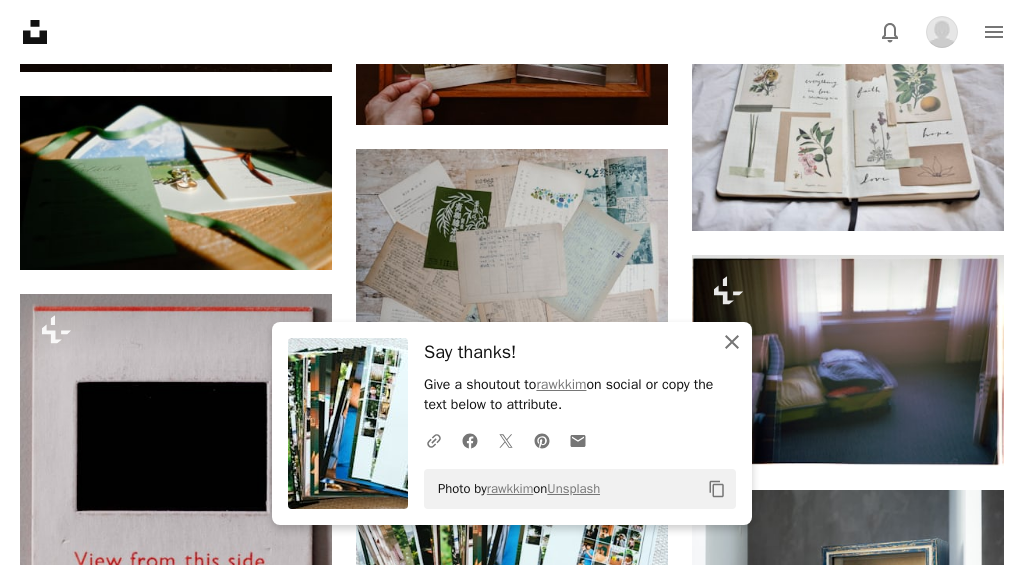 click on "An X shape" 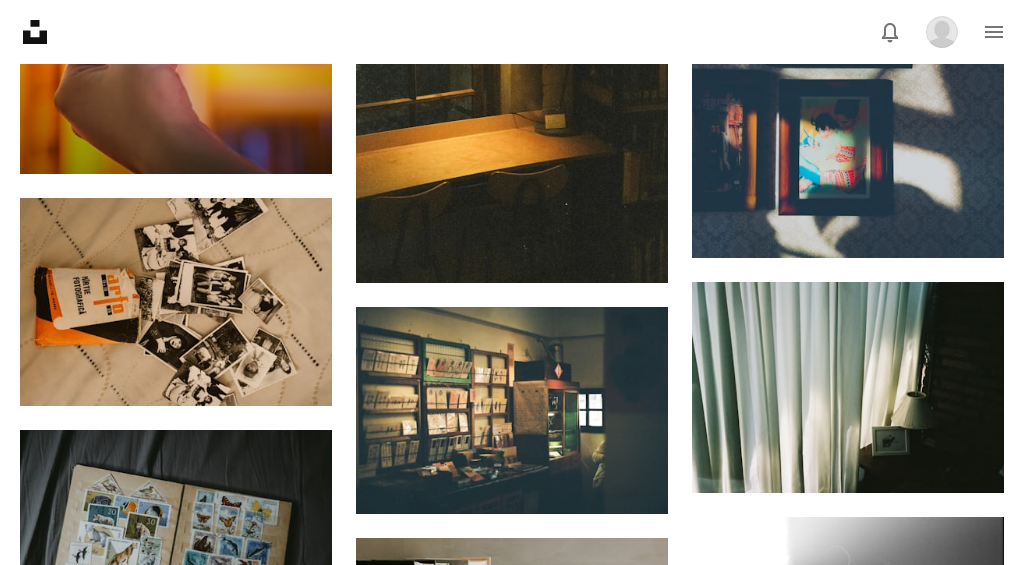 scroll, scrollTop: 17634, scrollLeft: 0, axis: vertical 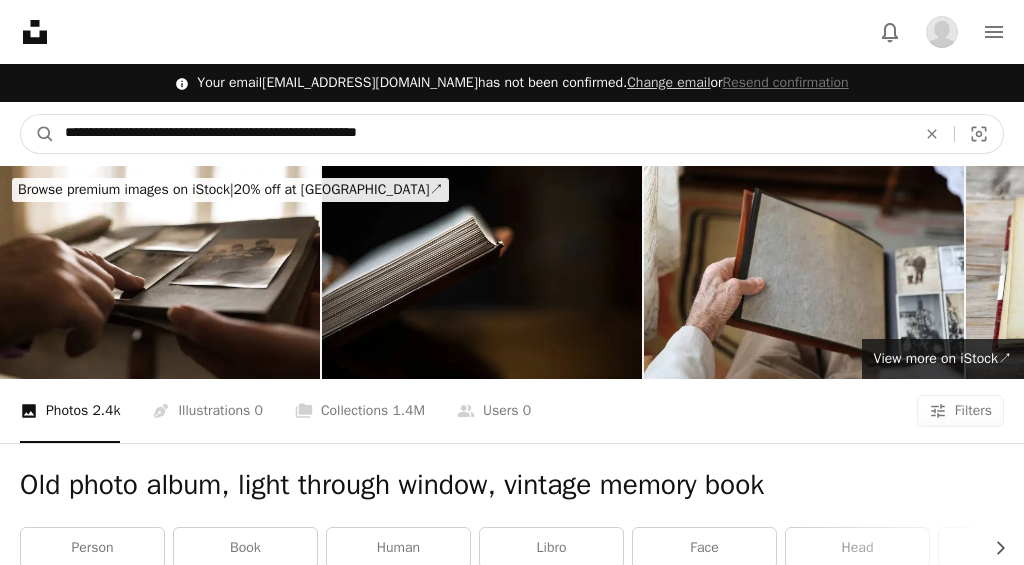 drag, startPoint x: 480, startPoint y: 132, endPoint x: 52, endPoint y: 159, distance: 428.8508 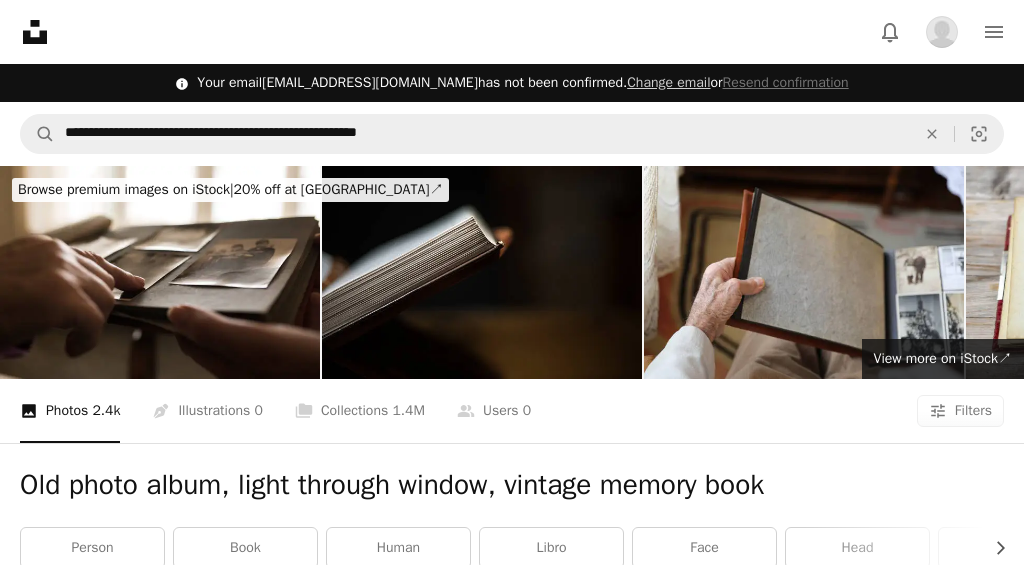click on "**********" at bounding box center [512, 11620] 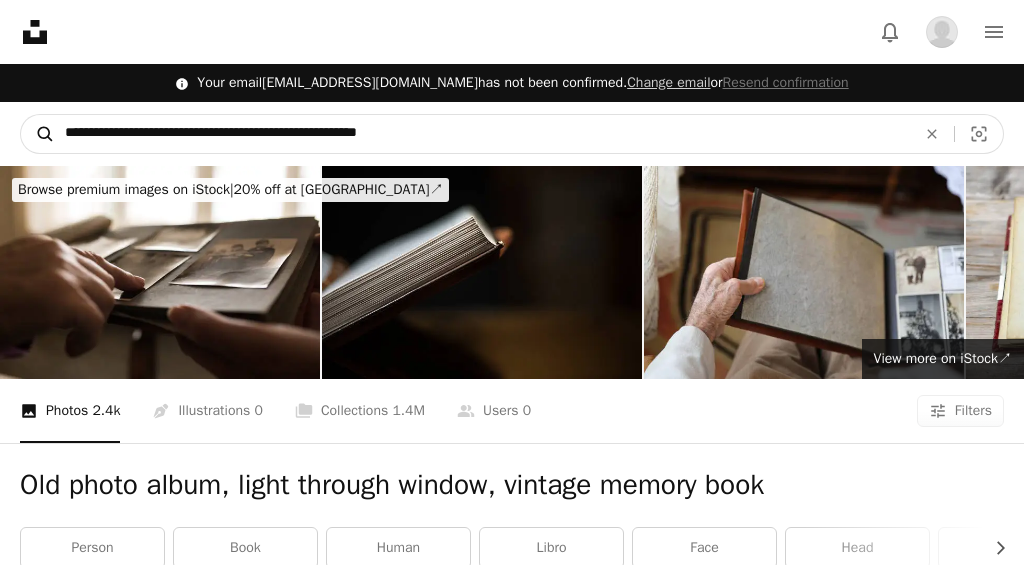 drag, startPoint x: 464, startPoint y: 138, endPoint x: 34, endPoint y: 120, distance: 430.3766 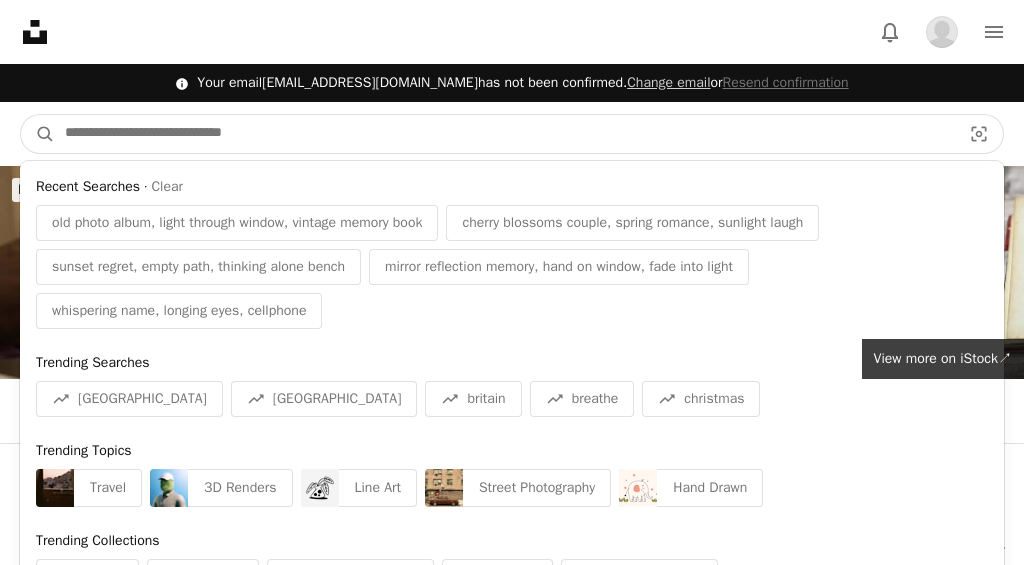 paste on "**********" 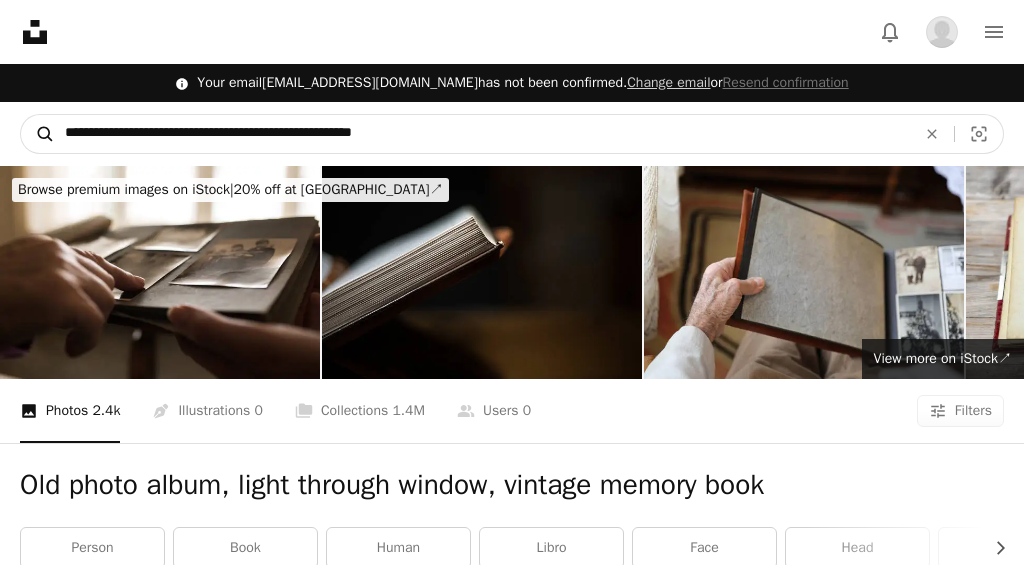 type on "**********" 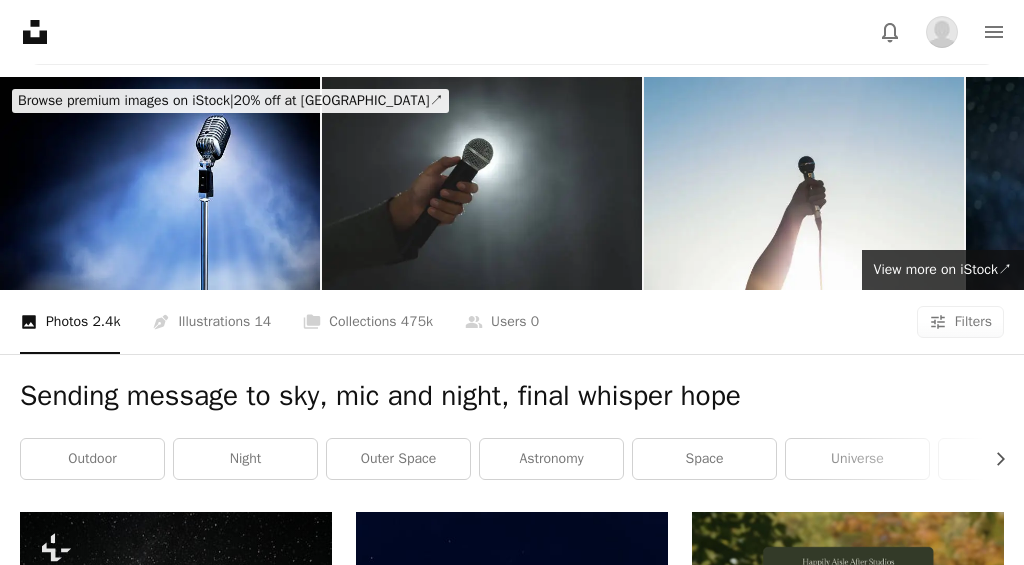 scroll, scrollTop: 80, scrollLeft: 0, axis: vertical 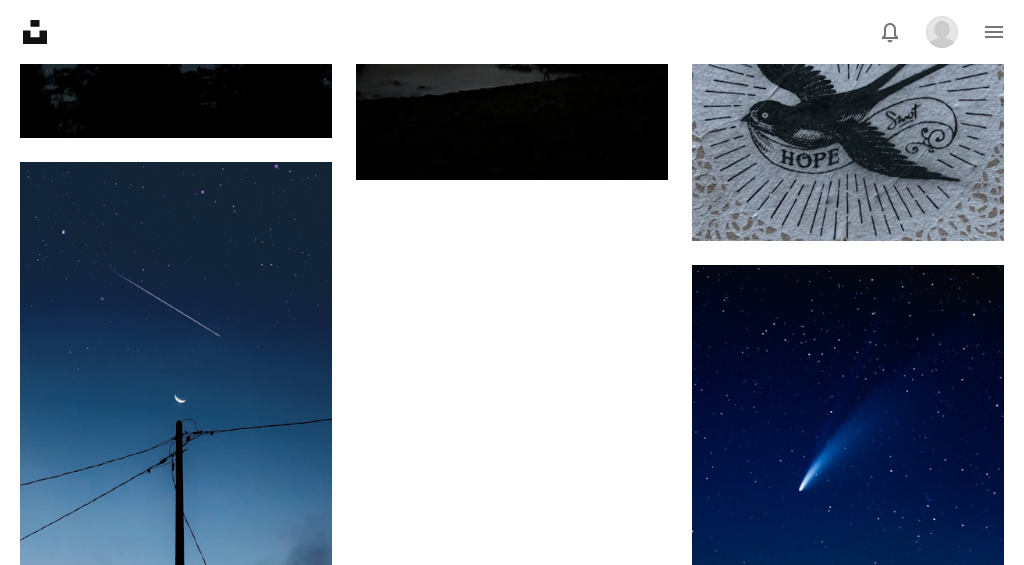 click on "Load more" at bounding box center (512, 735) 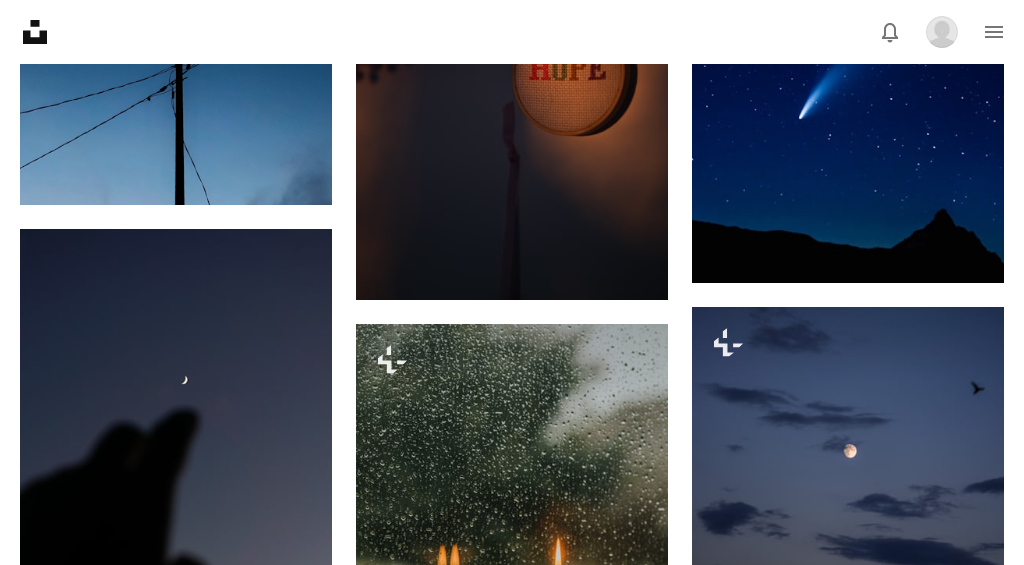 scroll, scrollTop: 3124, scrollLeft: 0, axis: vertical 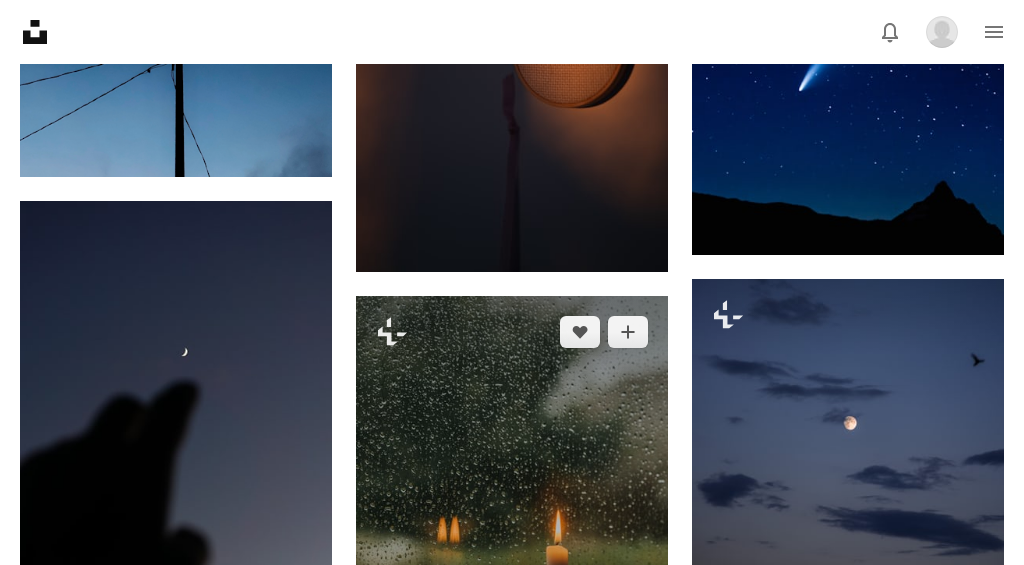 click on "A lock Download" at bounding box center (597, 728) 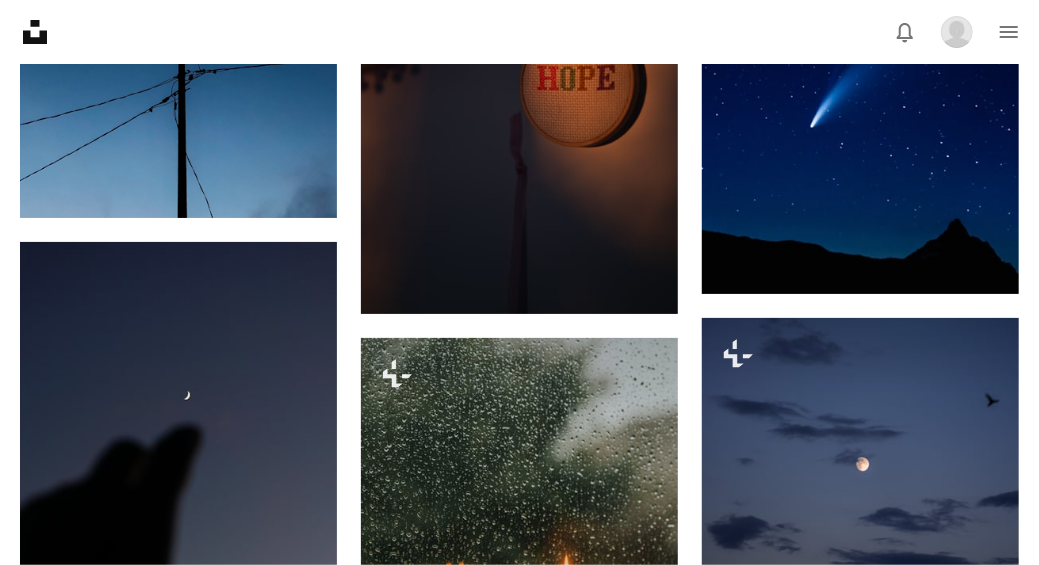 click on "An X shape" at bounding box center (20, 20) 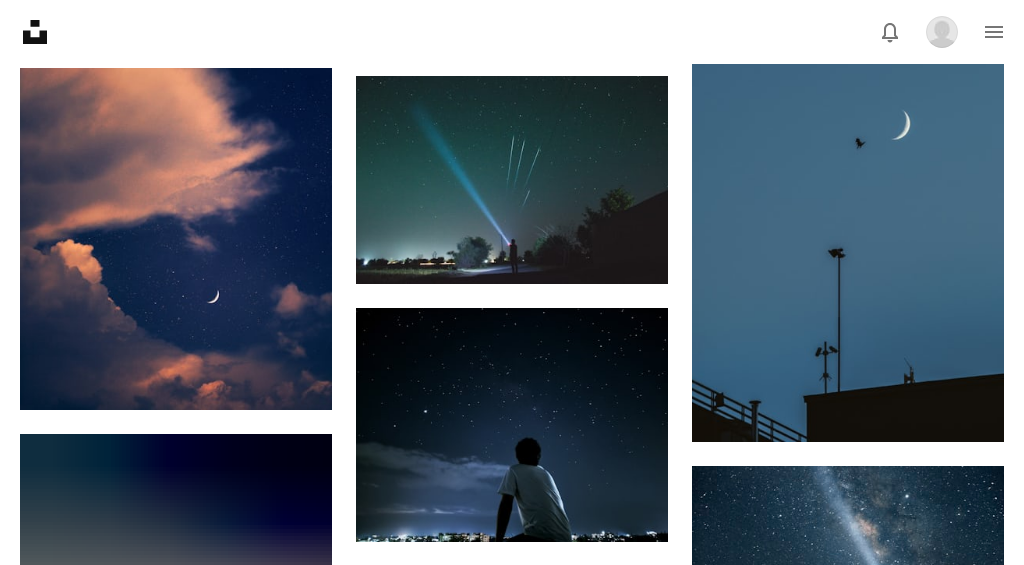 scroll, scrollTop: 3808, scrollLeft: 0, axis: vertical 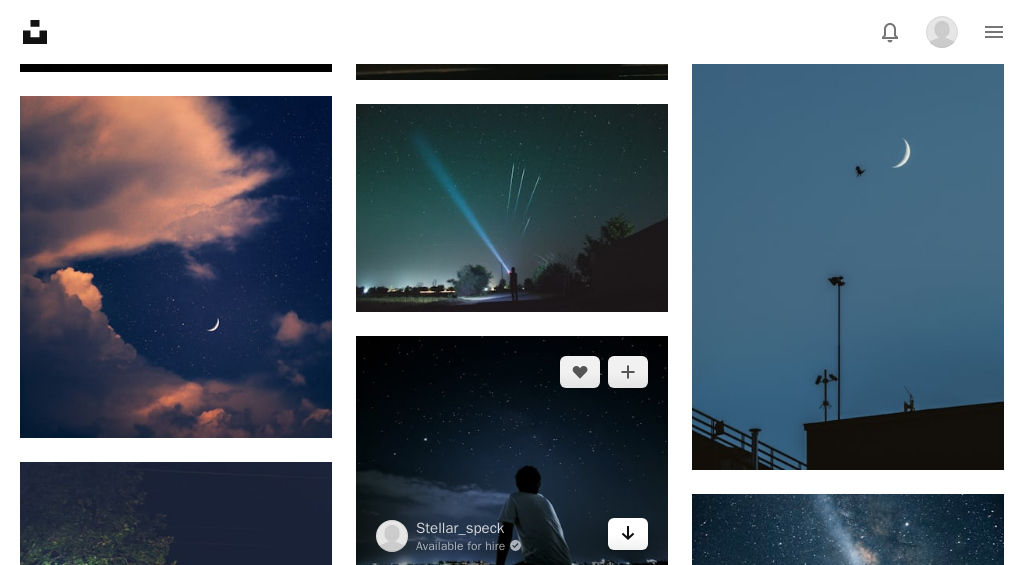 click on "Arrow pointing down" 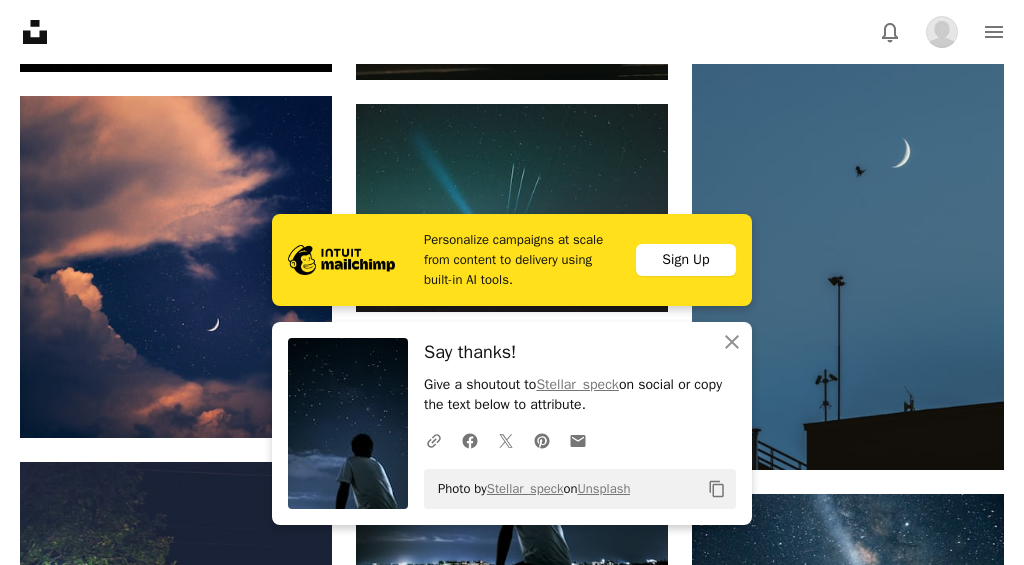 click on "Unsplash logo Unsplash Home A photo Pen Tool A stack of folders Download Bell navigation menu" at bounding box center (512, 32) 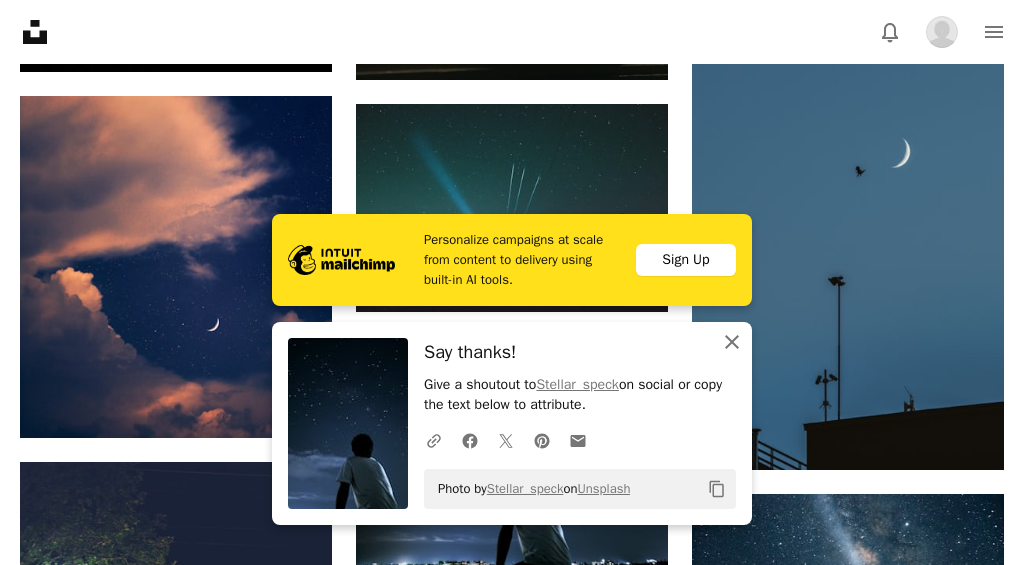 click 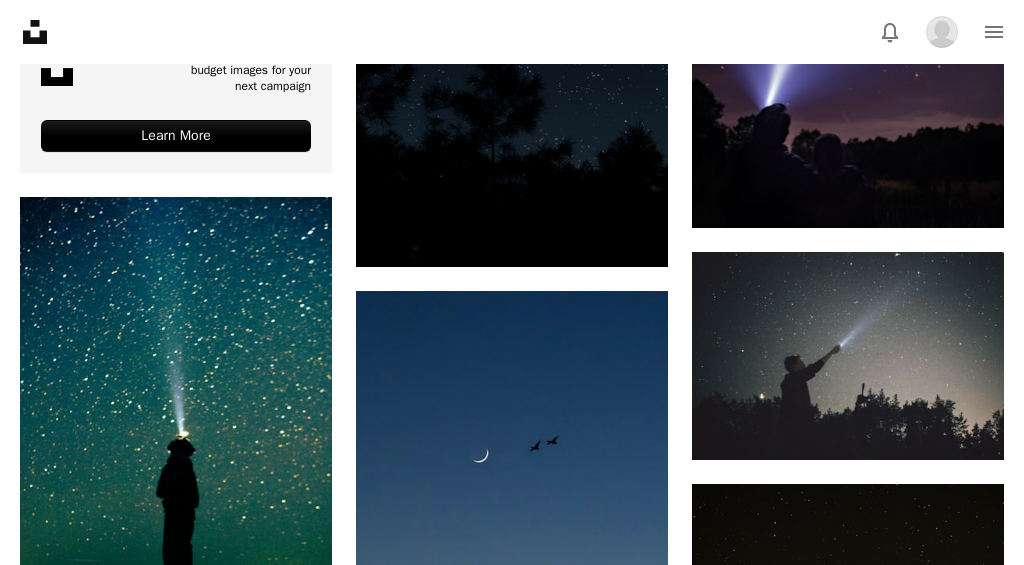 scroll, scrollTop: 5042, scrollLeft: 0, axis: vertical 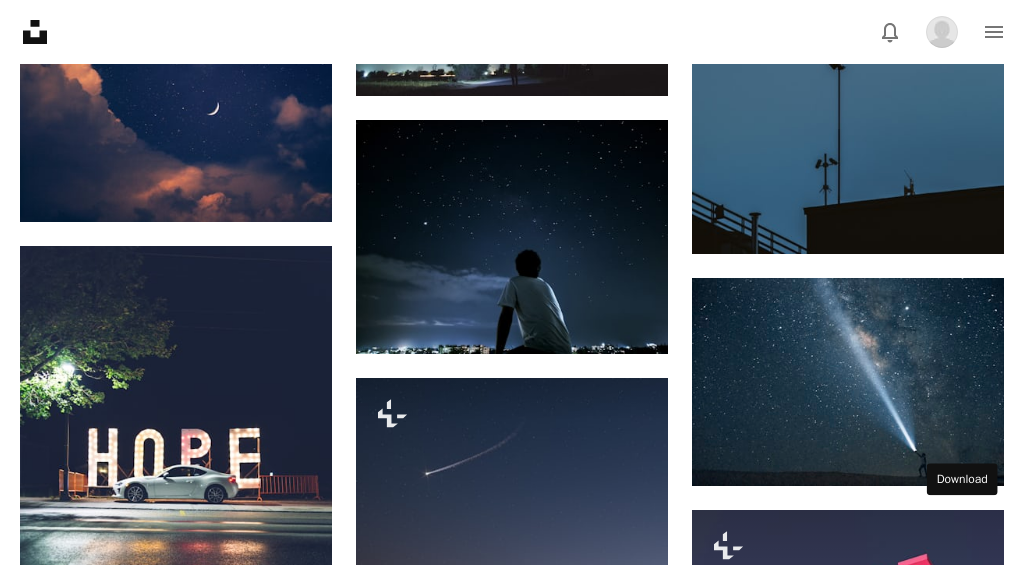 click on "Arrow pointing down" 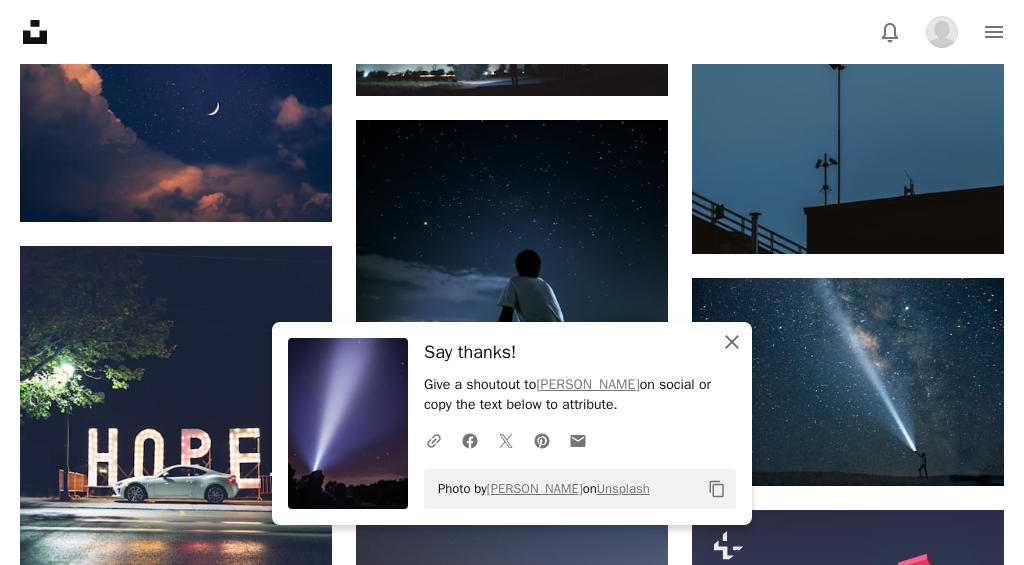 click on "An X shape" 